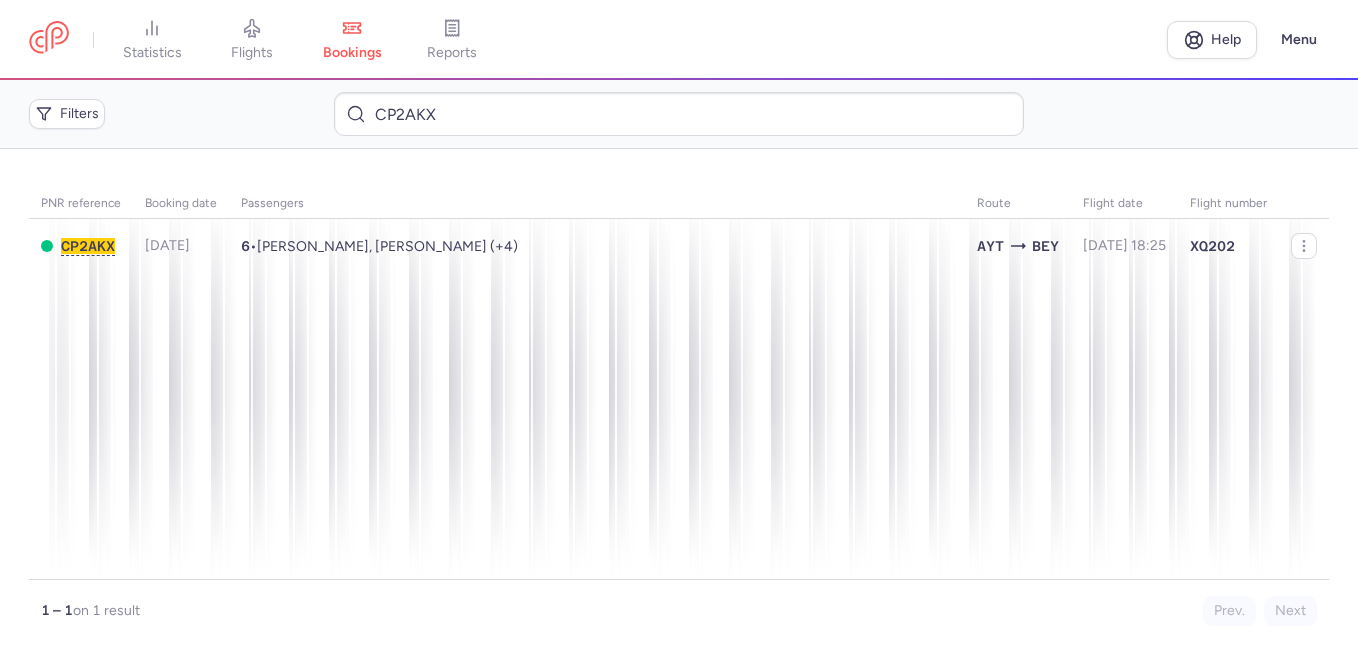 scroll, scrollTop: 0, scrollLeft: 0, axis: both 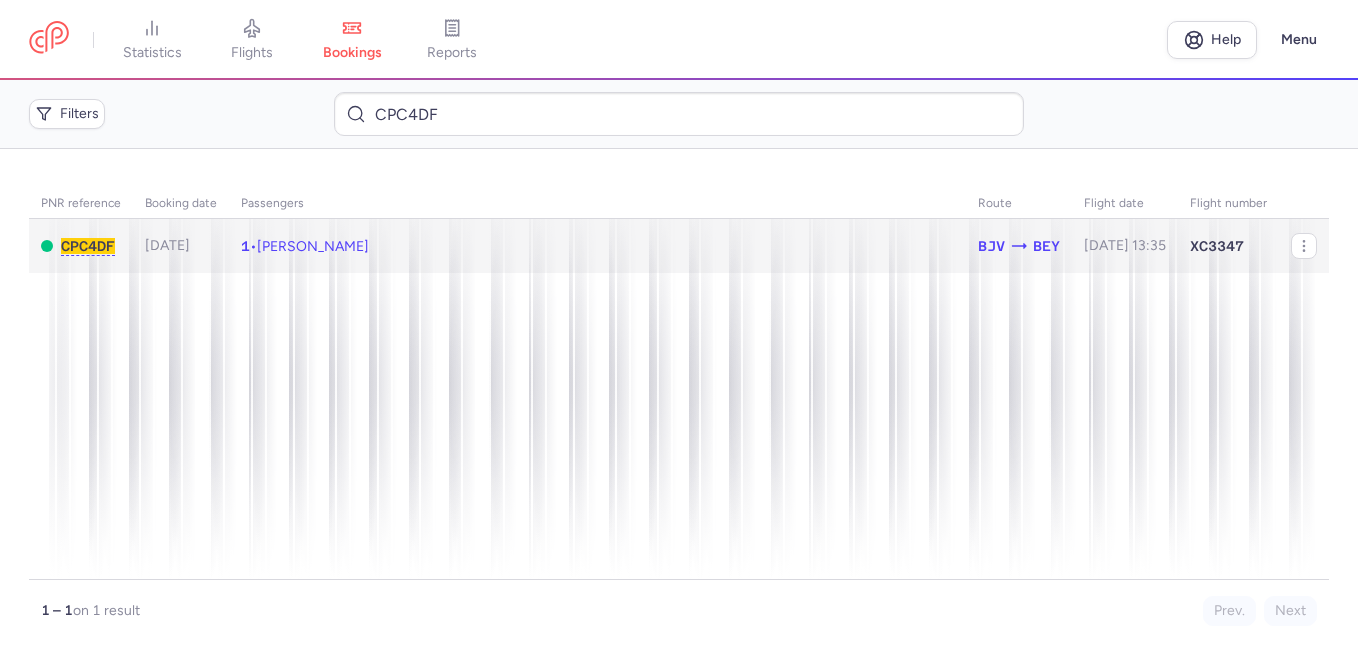 click on "[PERSON_NAME]" at bounding box center [313, 246] 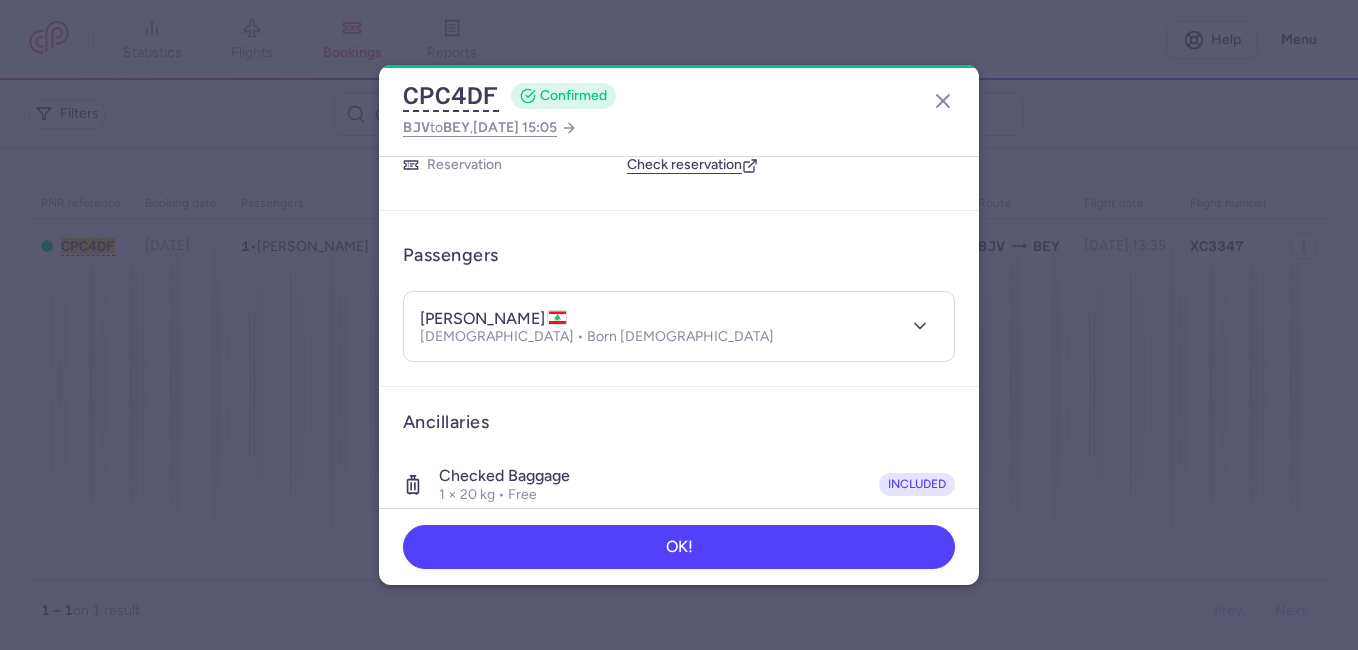 scroll, scrollTop: 200, scrollLeft: 0, axis: vertical 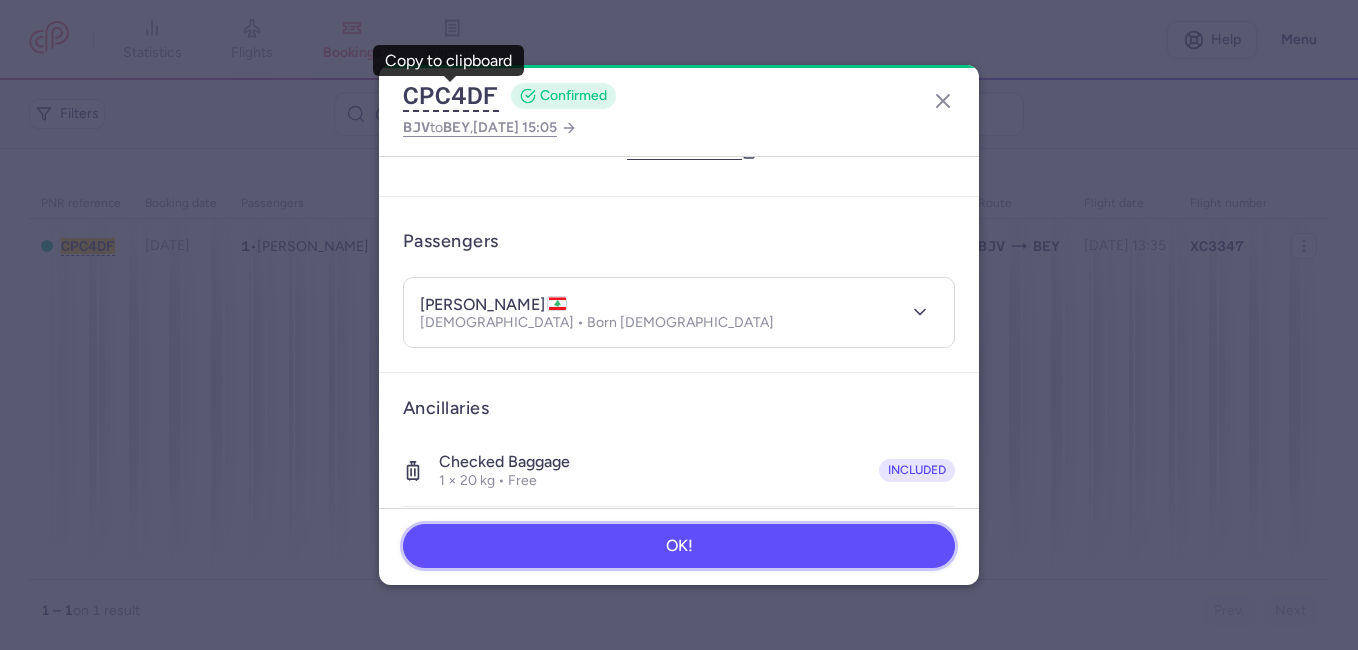 click on "OK!" at bounding box center (679, 546) 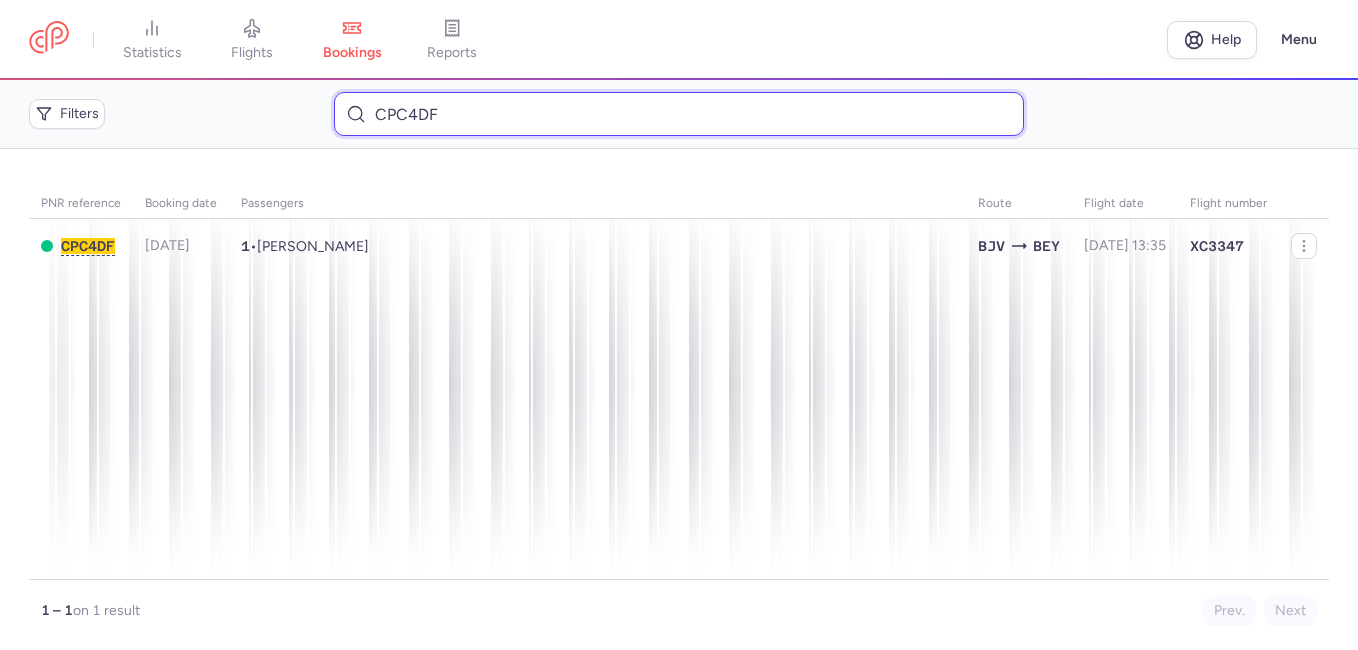 click on "CPC4DF" at bounding box center [678, 114] 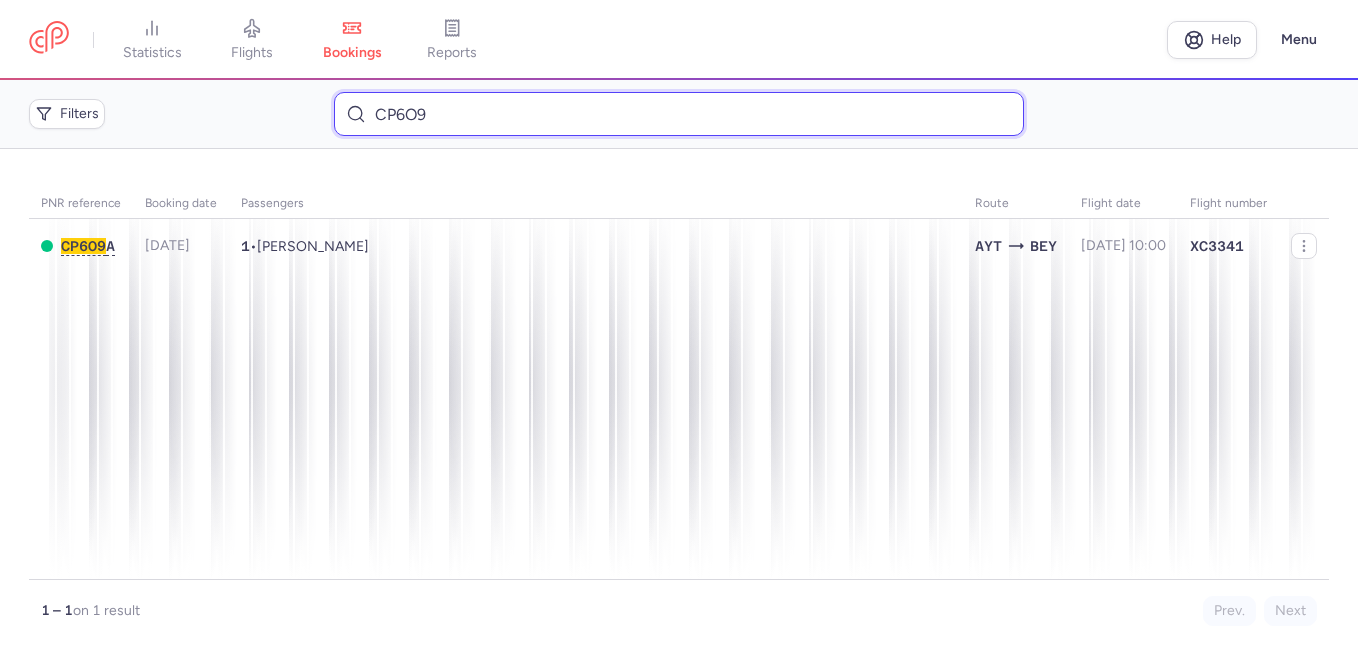 type on "CP6O9" 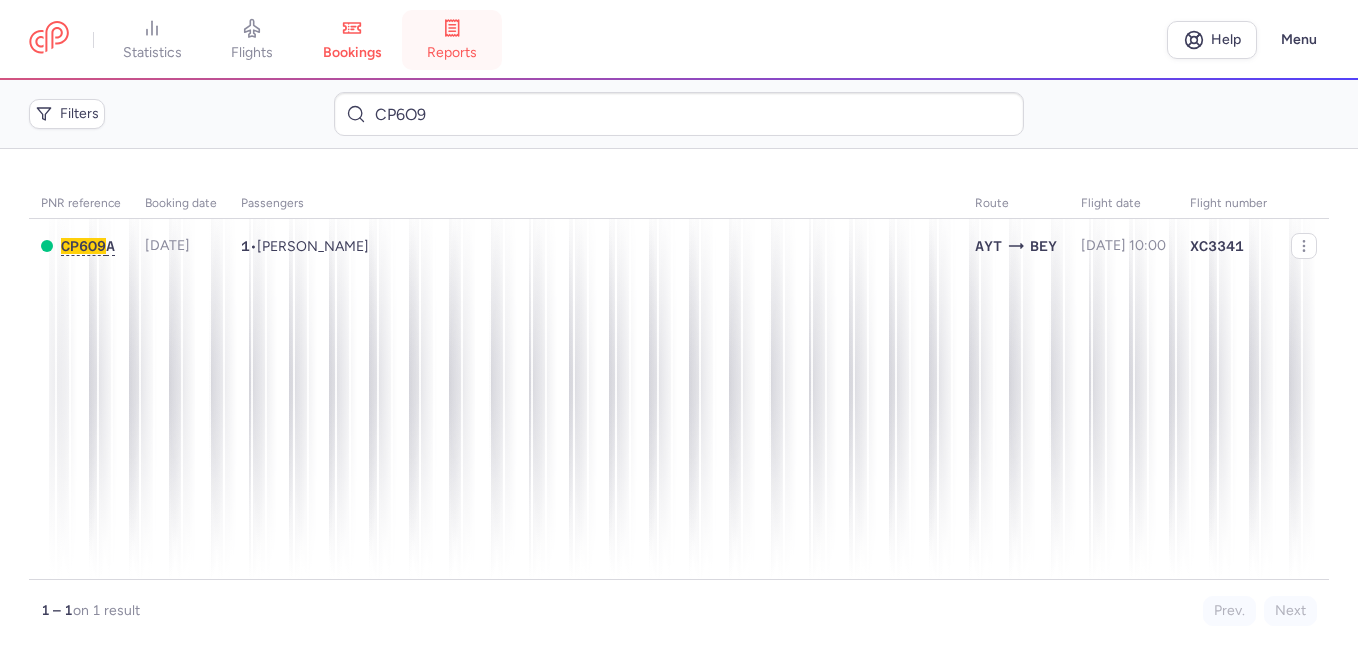 click 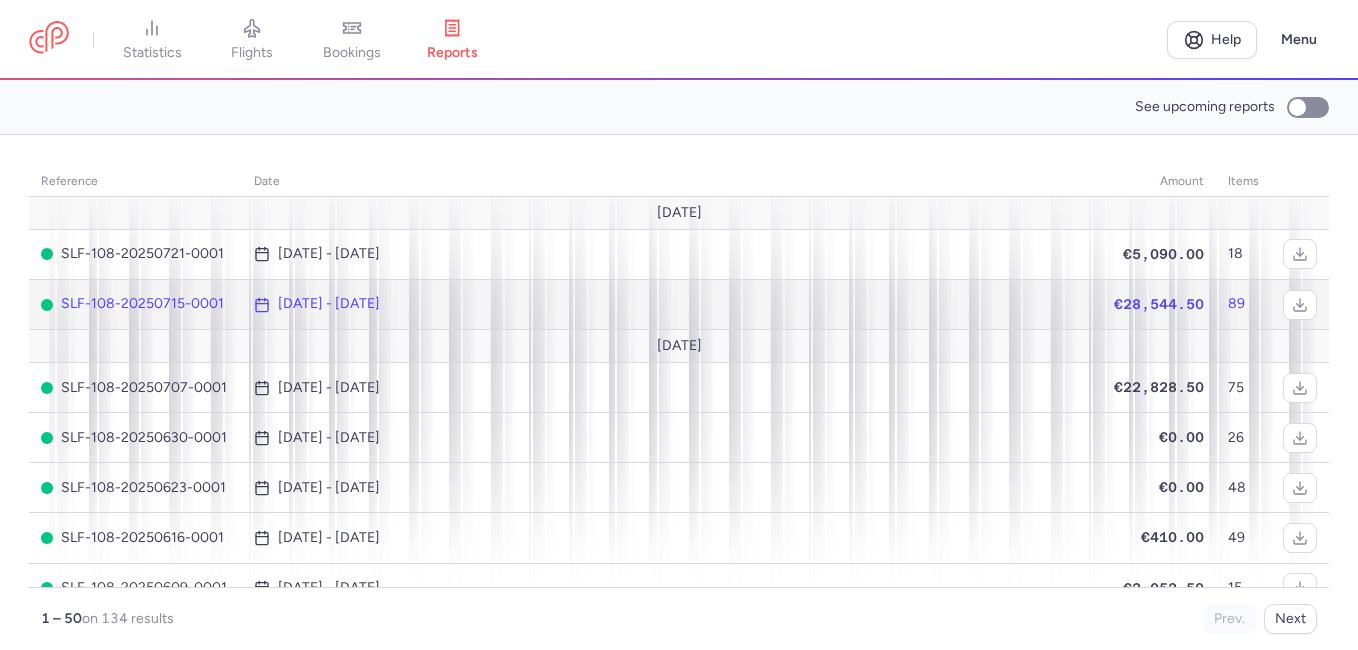 click on "€28,544.50" 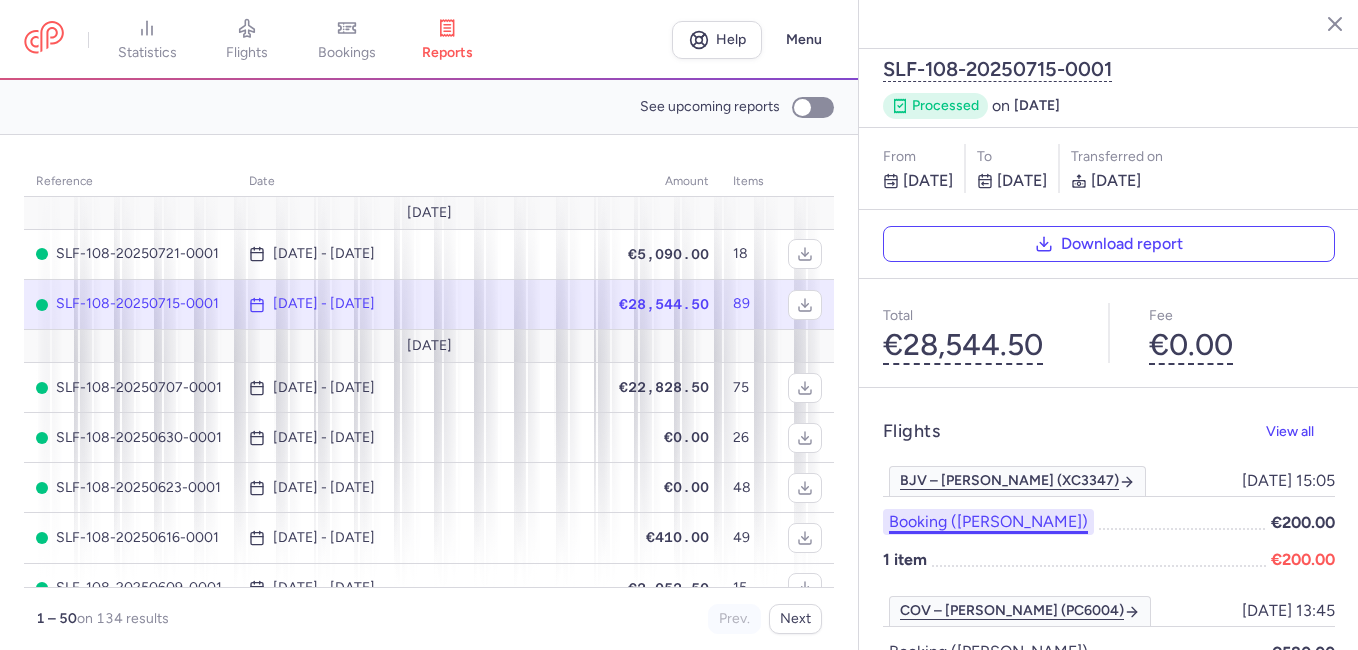 click on "Booking ([PERSON_NAME])" at bounding box center (988, 522) 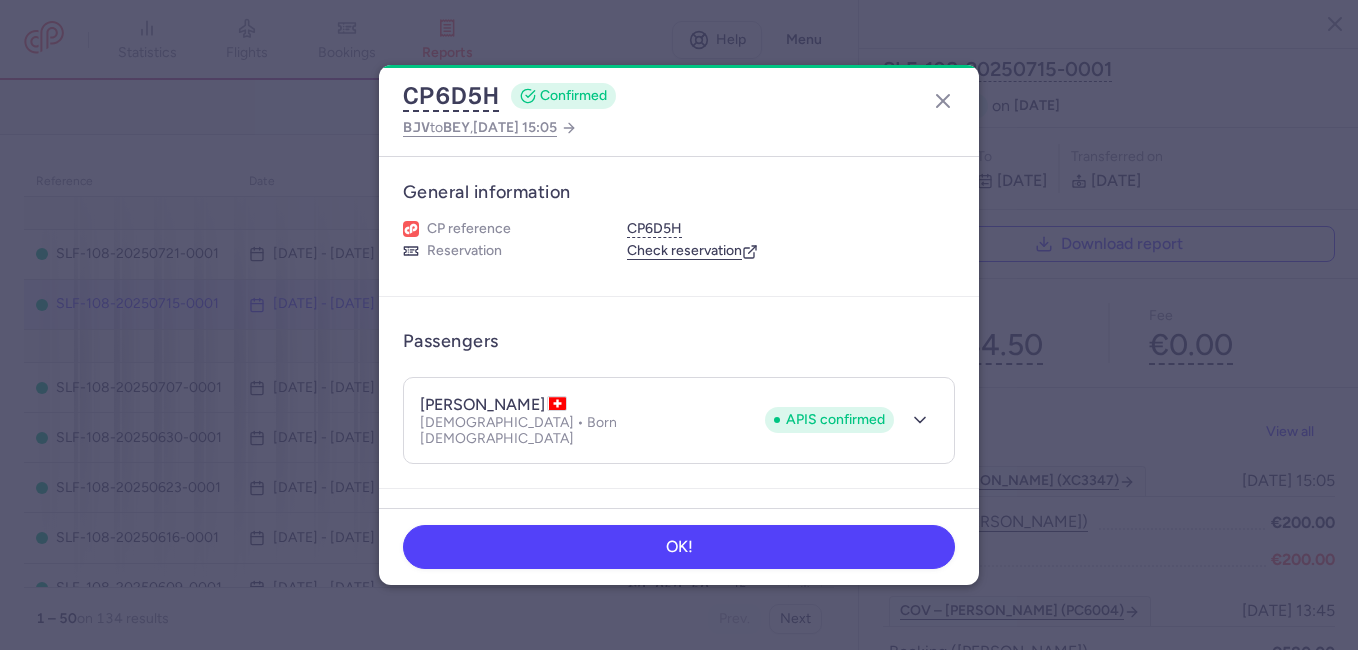 click on "CP6D5H  CONFIRMED BJV  to  BEY ,  [DATE] 15:05 General information CP reference CP6D5H Reservation  Check reservation  Passengers [PERSON_NAME]  APIS confirmed [DEMOGRAPHIC_DATA] • Born [DEMOGRAPHIC_DATA] APIS confirmed Ancillaries Checked baggage 1 × 20 kg • Free included Cabin bag 1 × 8 kg, 55 × 35 × 25 cm • Free included Items Booking €200.00 Booking date  [DATE]  Show transactions Flight changes [DATE] Accepted Schedule Change (flight) •  Seen on [DATE] OK!" at bounding box center (679, 325) 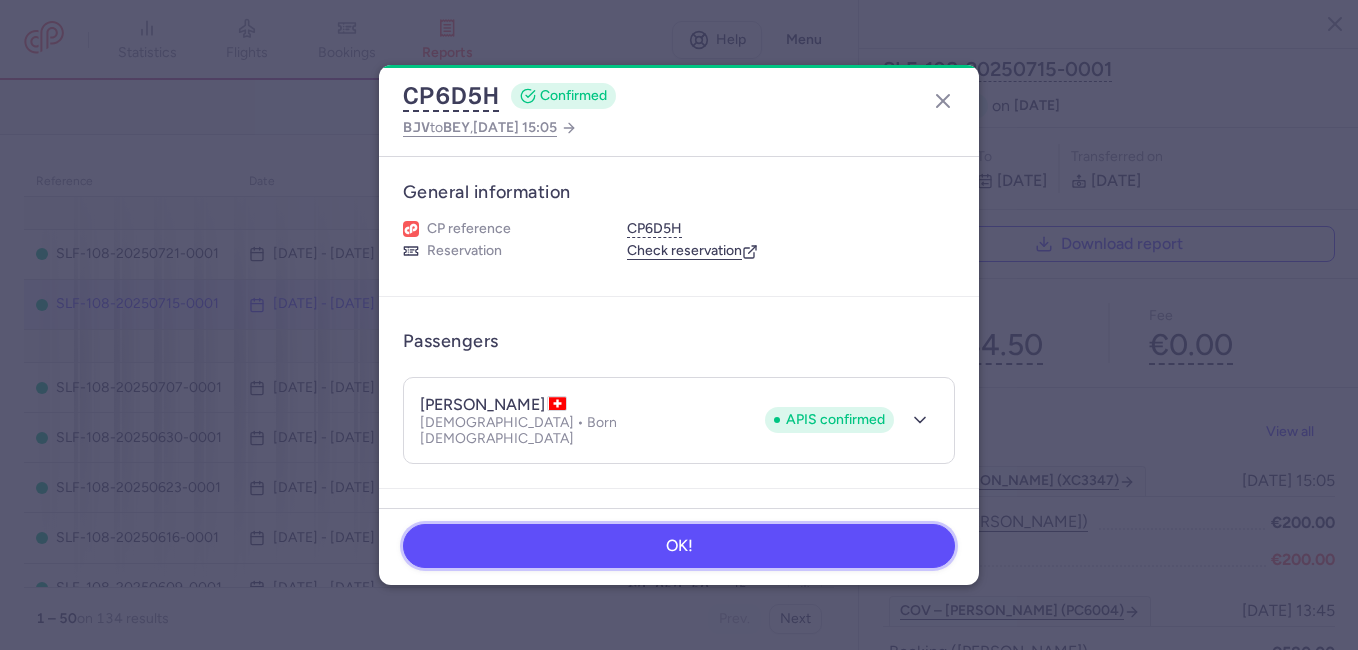 click on "OK!" at bounding box center (679, 546) 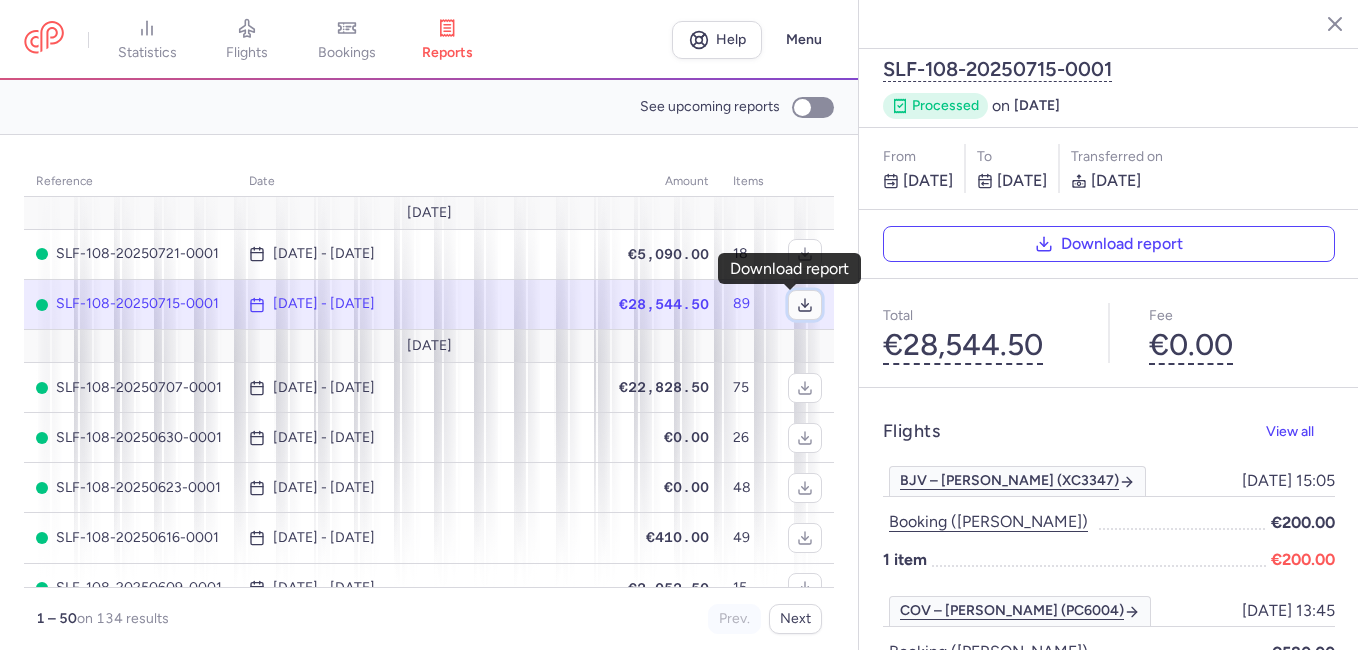 click 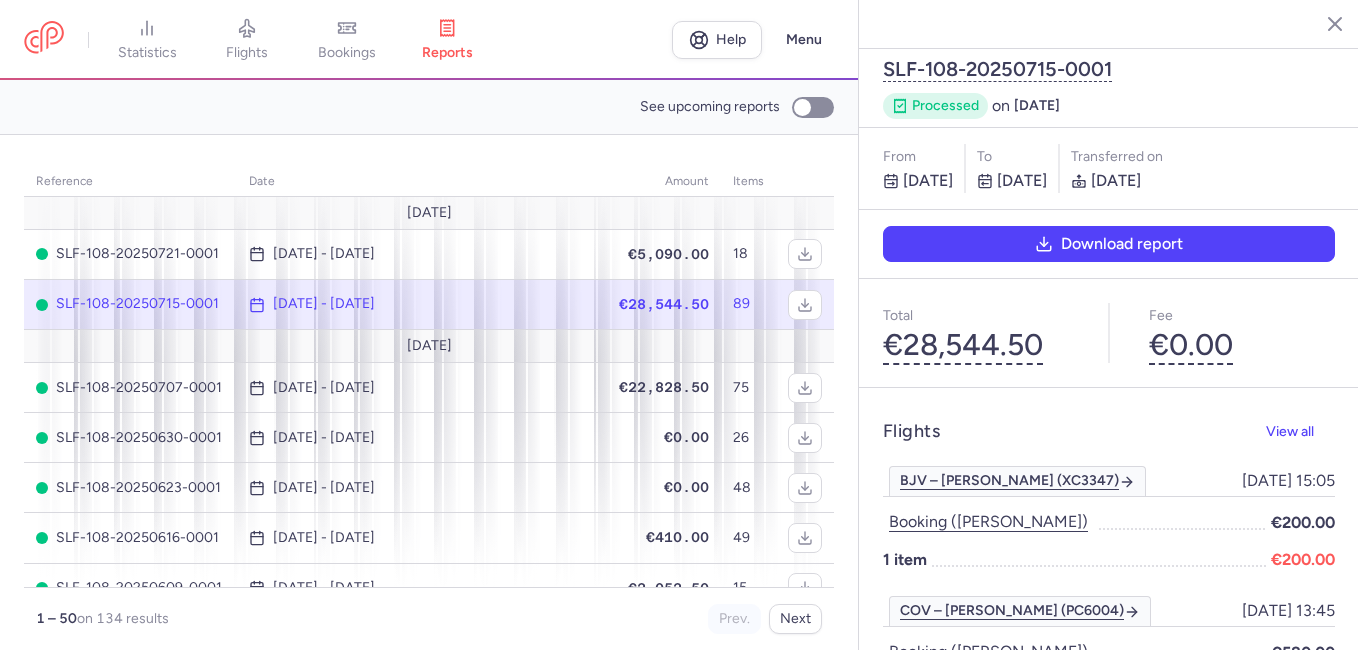click on "Download report" at bounding box center [1109, 244] 